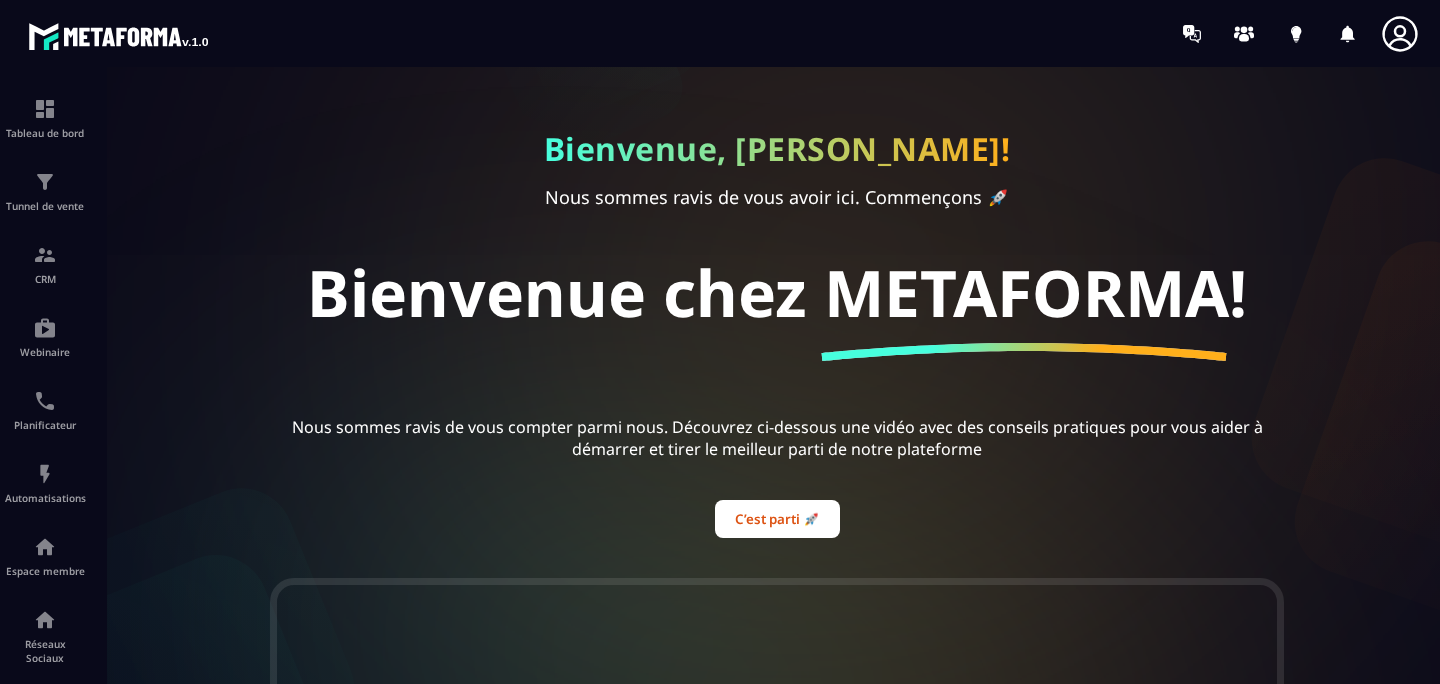 scroll, scrollTop: 0, scrollLeft: 0, axis: both 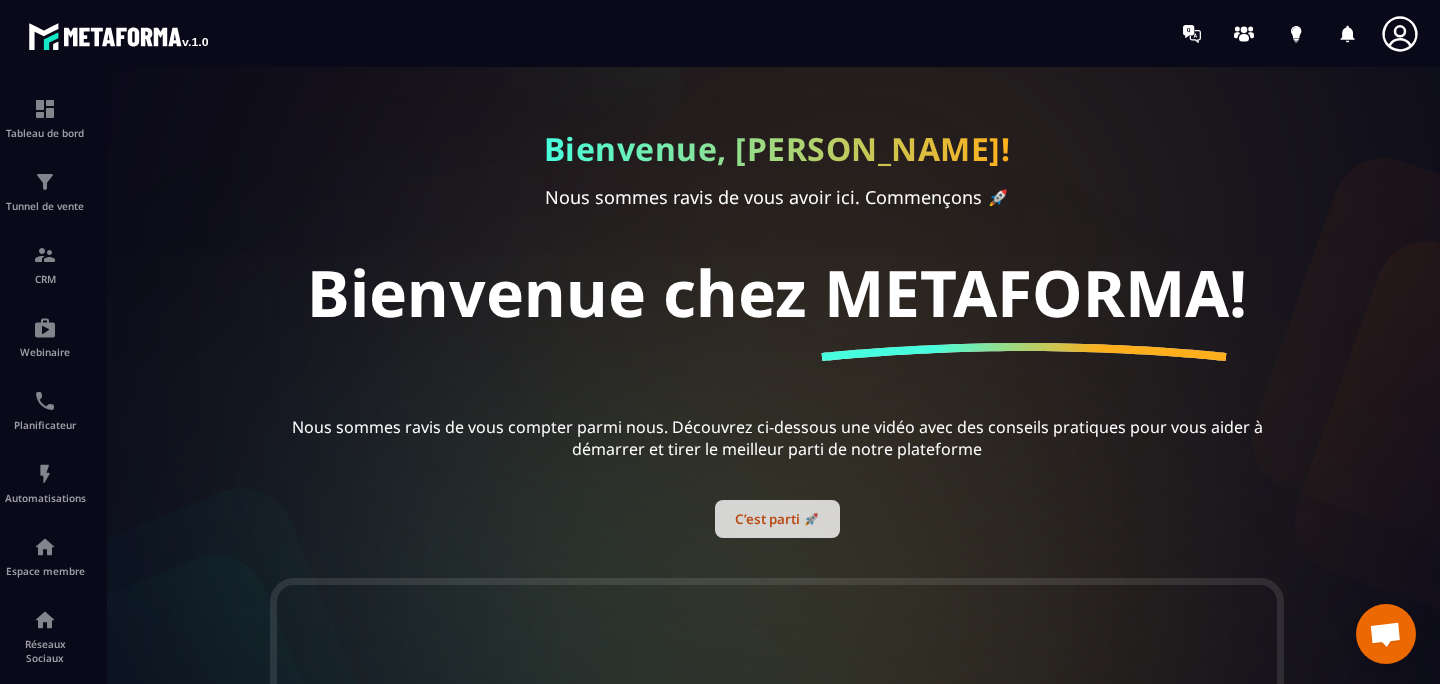 click on "C’est parti 🚀" at bounding box center [777, 519] 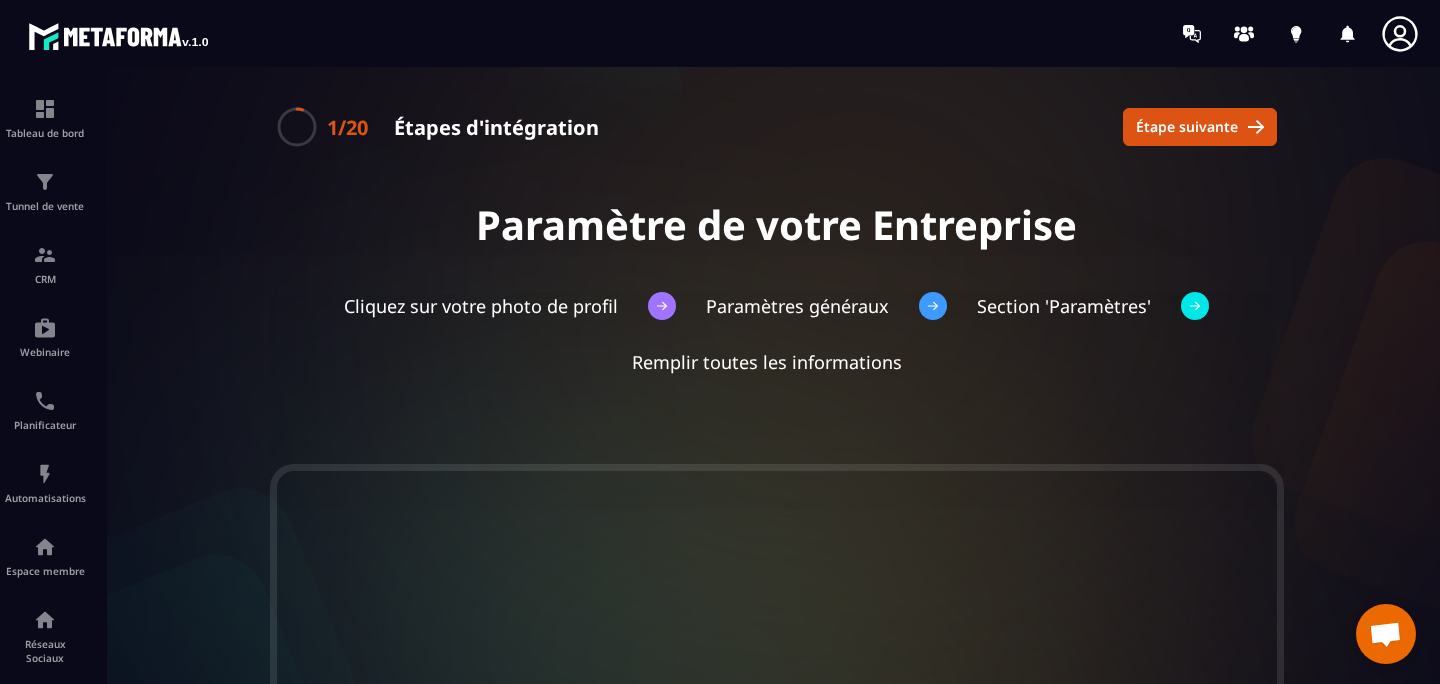 scroll, scrollTop: 327, scrollLeft: 0, axis: vertical 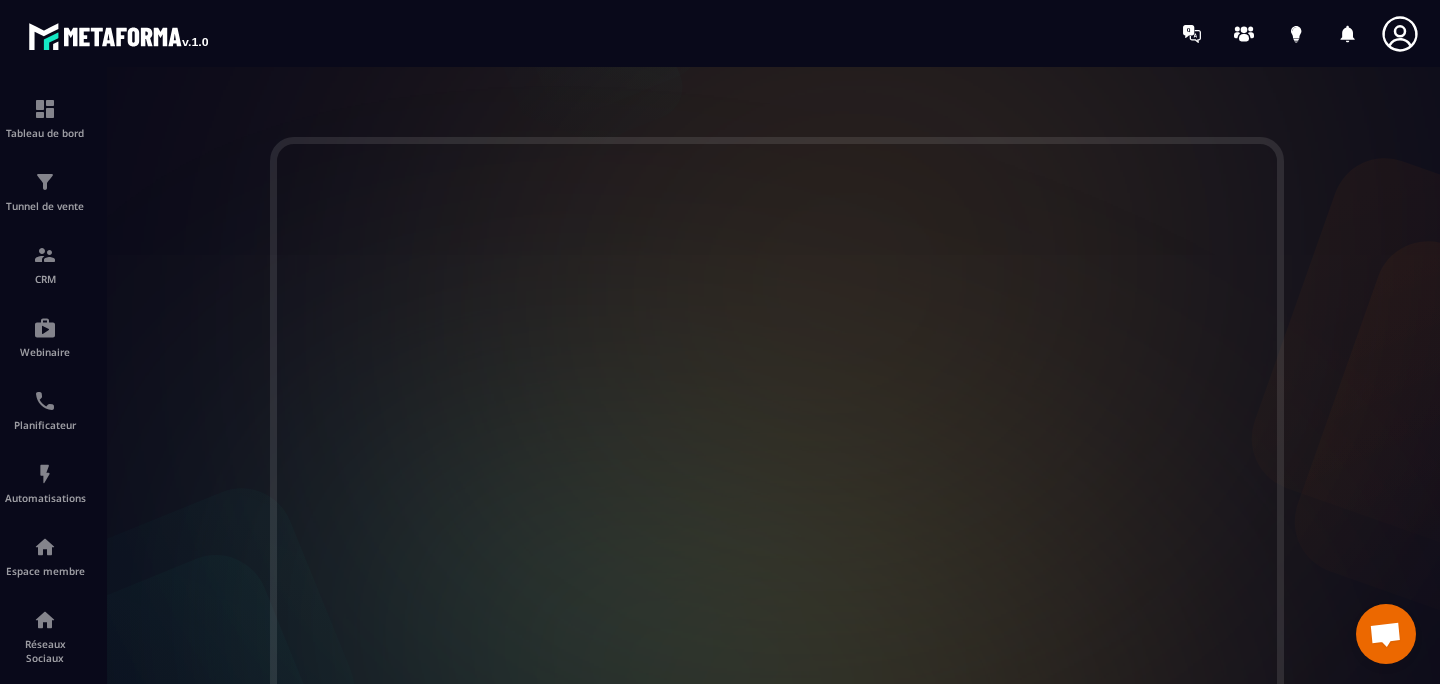 click 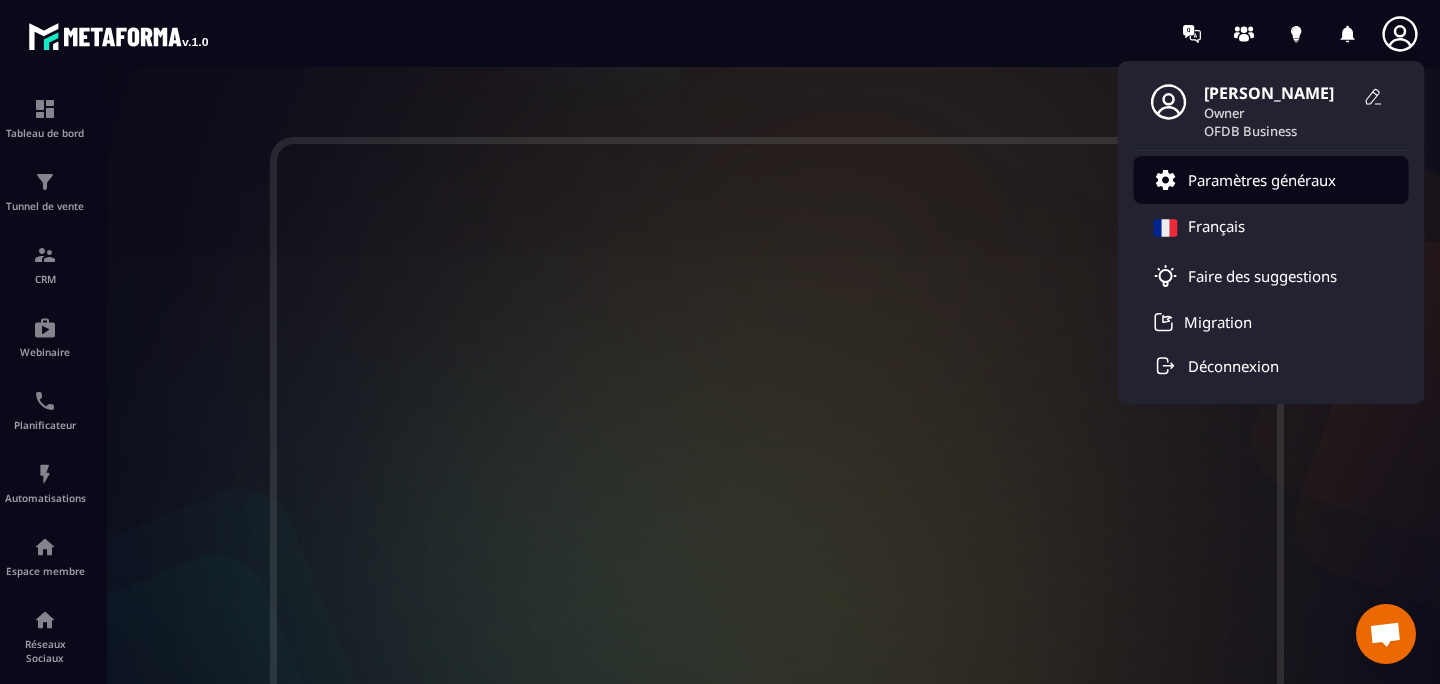 click on "Paramètres généraux" at bounding box center [1262, 180] 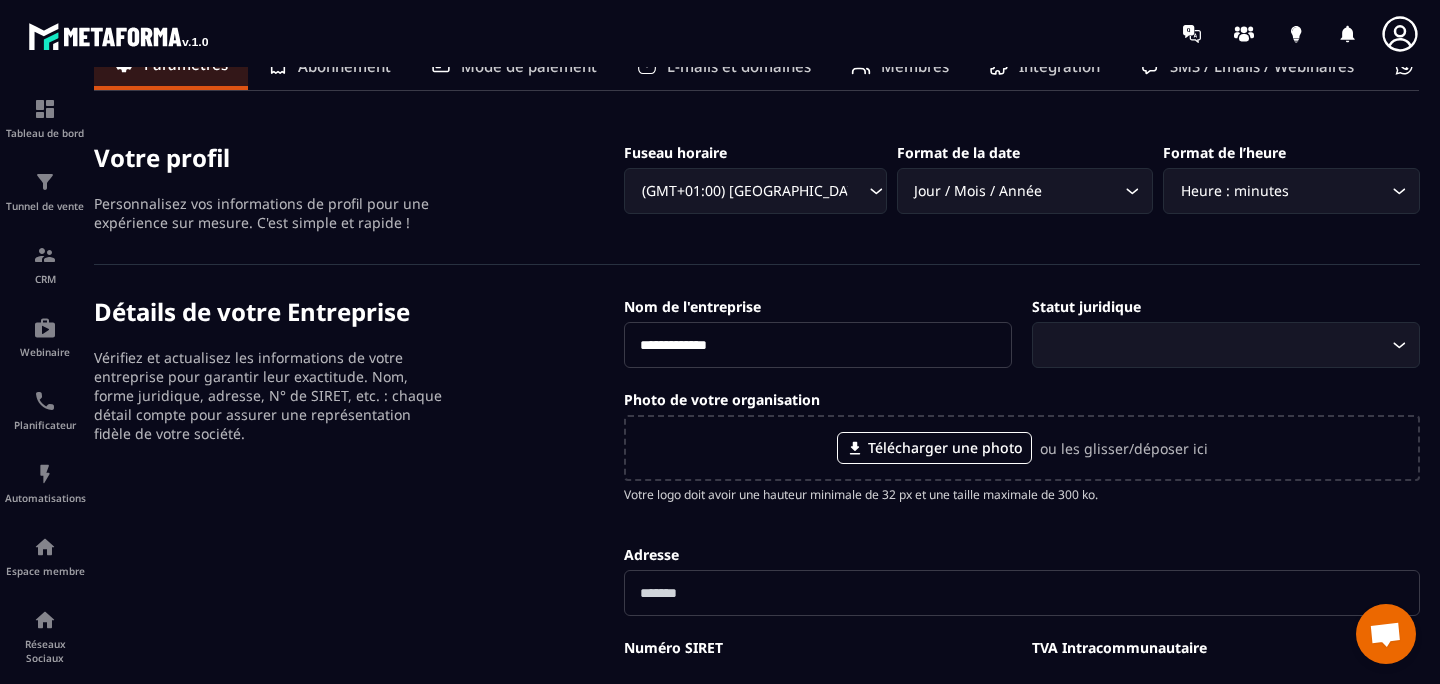 scroll, scrollTop: 139, scrollLeft: 0, axis: vertical 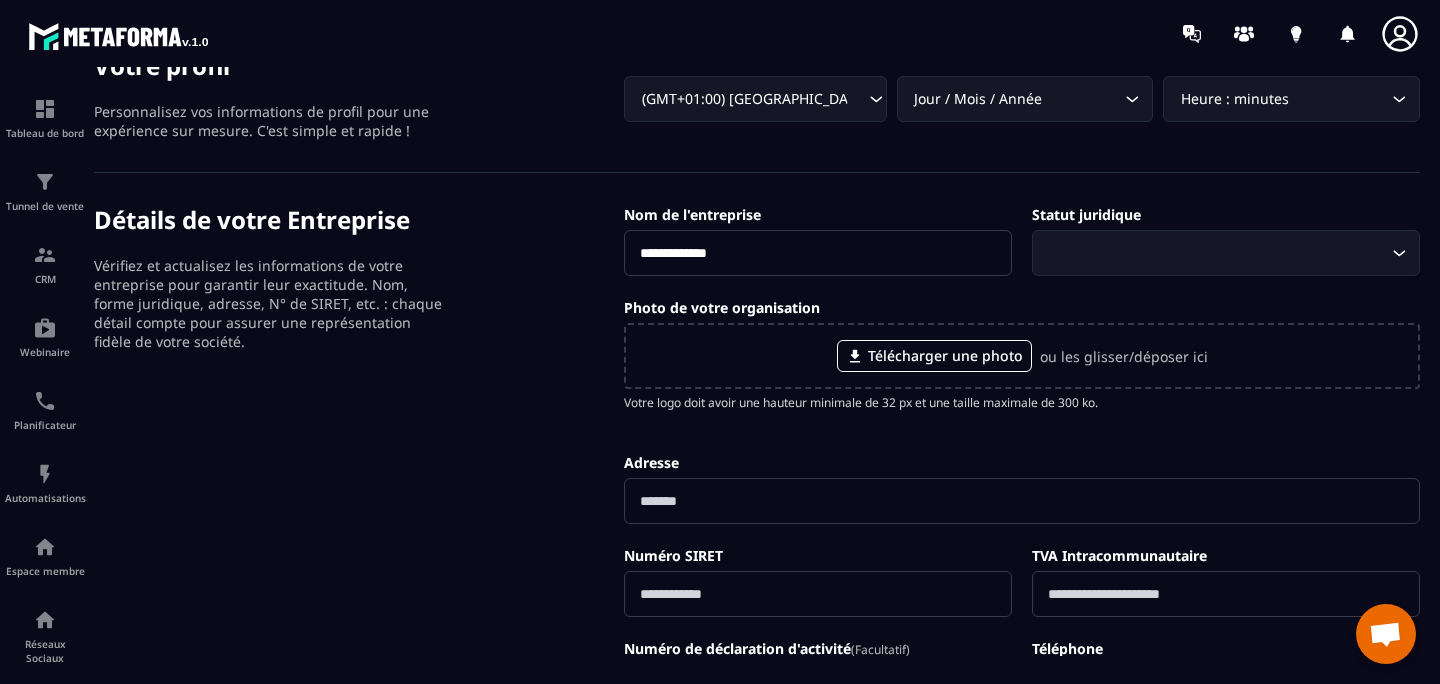 click on "Loading..." 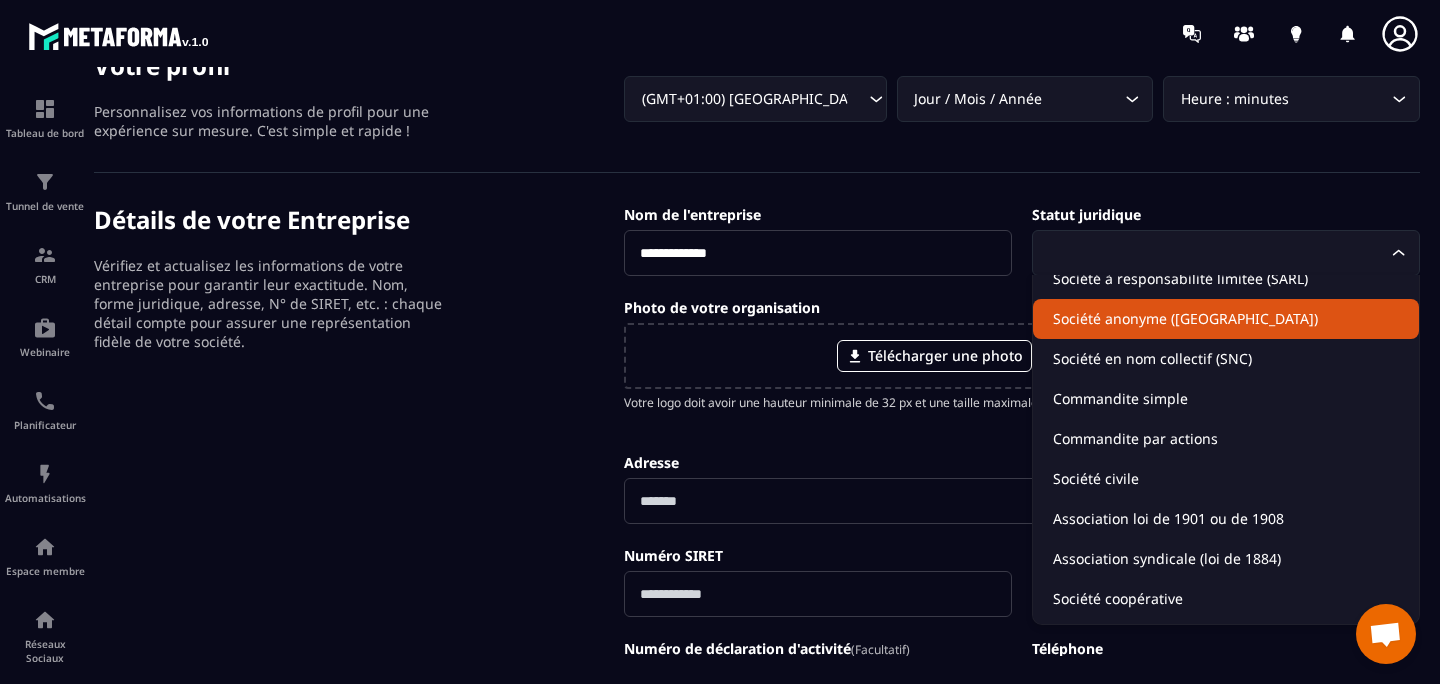 scroll, scrollTop: 171, scrollLeft: 0, axis: vertical 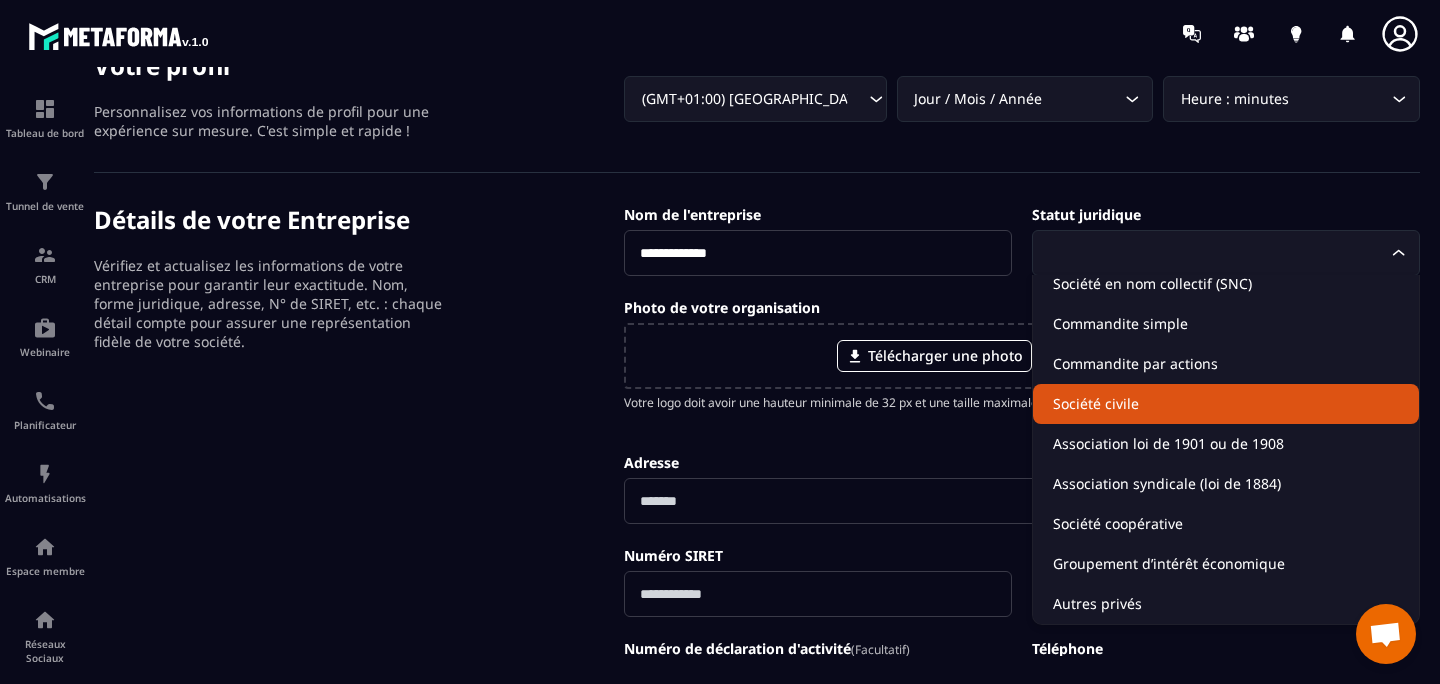 click on "Détails de votre Entreprise Vérifiez et actualisez les informations de votre entreprise pour garantir leur exactitude. Nom, forme juridique, adresse, N° de SIRET, etc. : chaque détail compte pour assurer une représentation fidèle de votre société." at bounding box center (359, 549) 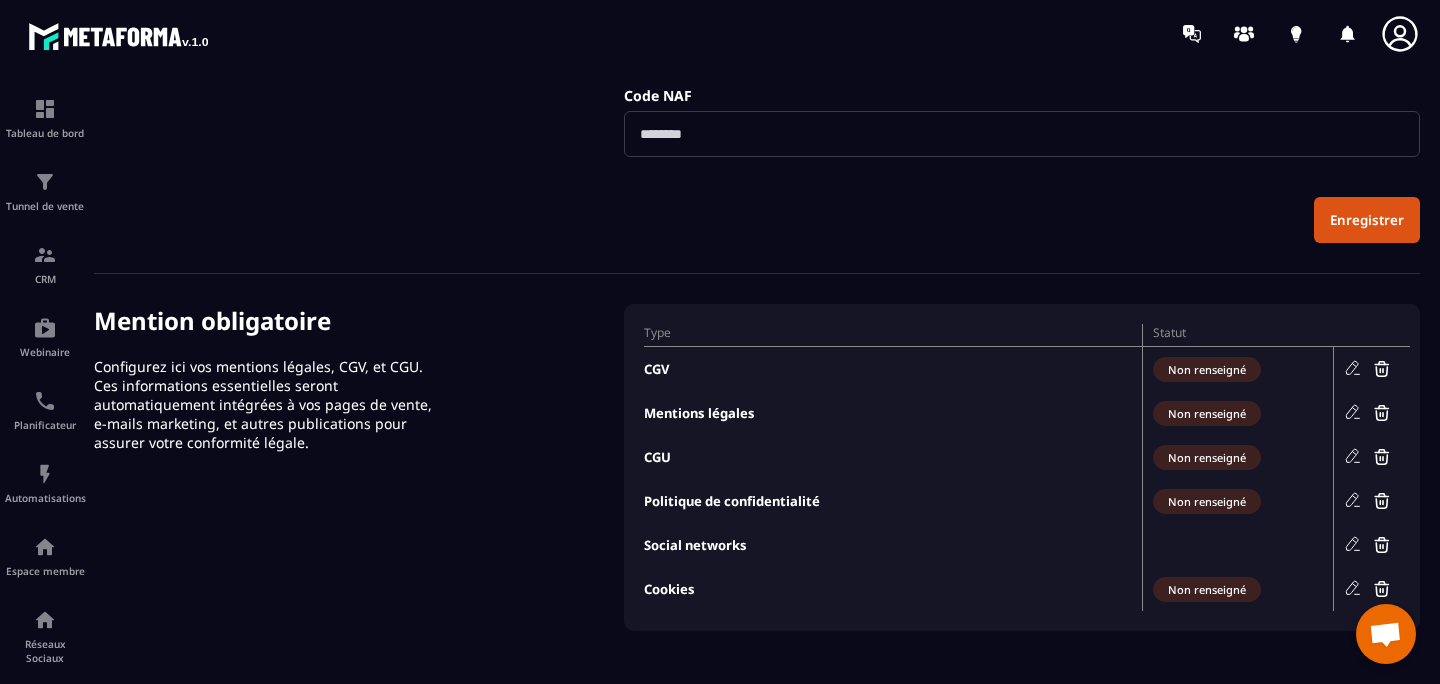 scroll, scrollTop: 0, scrollLeft: 0, axis: both 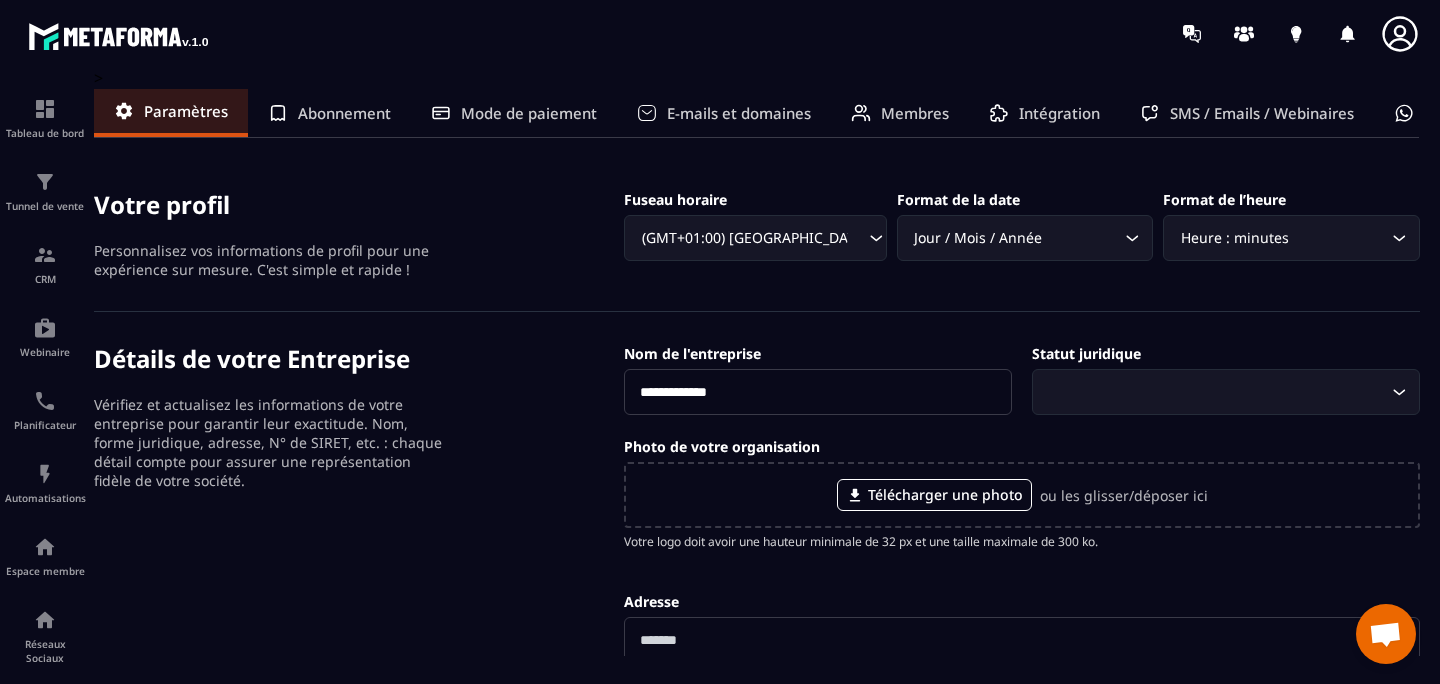 click on "Abonnement" at bounding box center (344, 113) 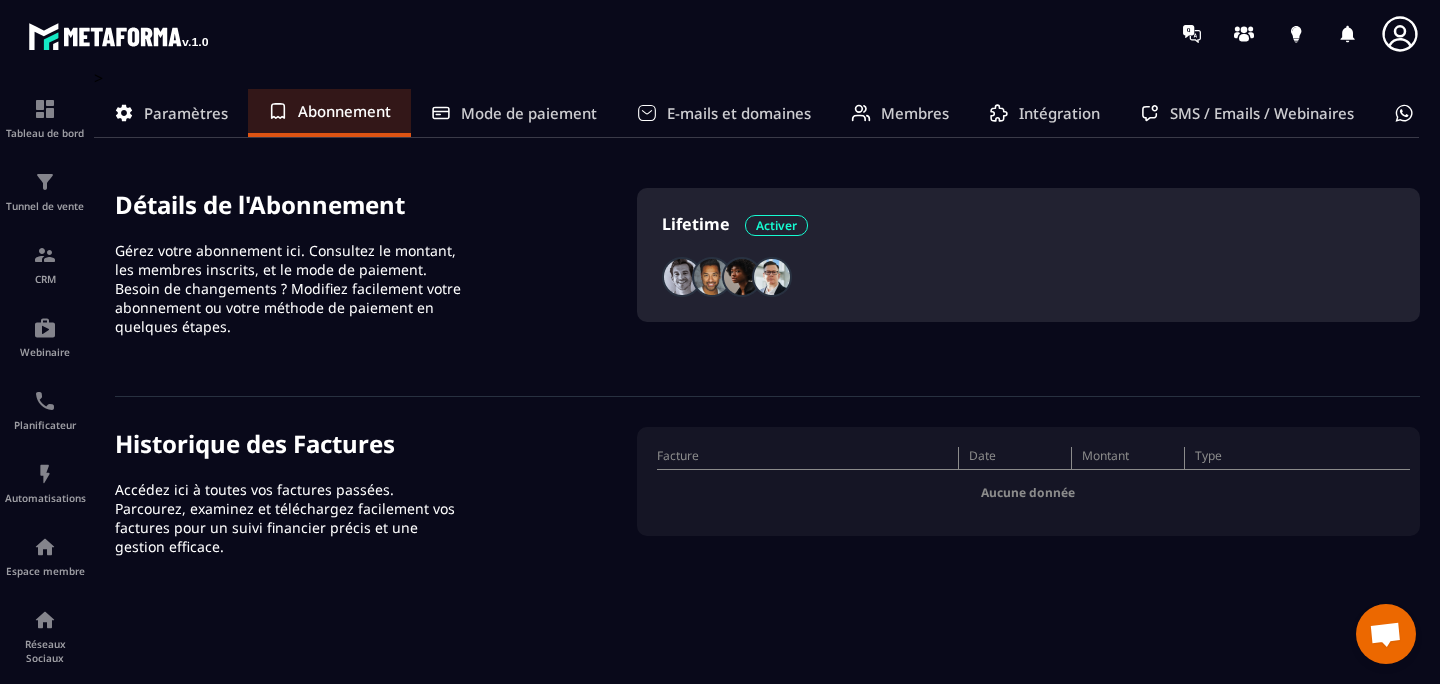 click on "Mode de paiement" at bounding box center [529, 113] 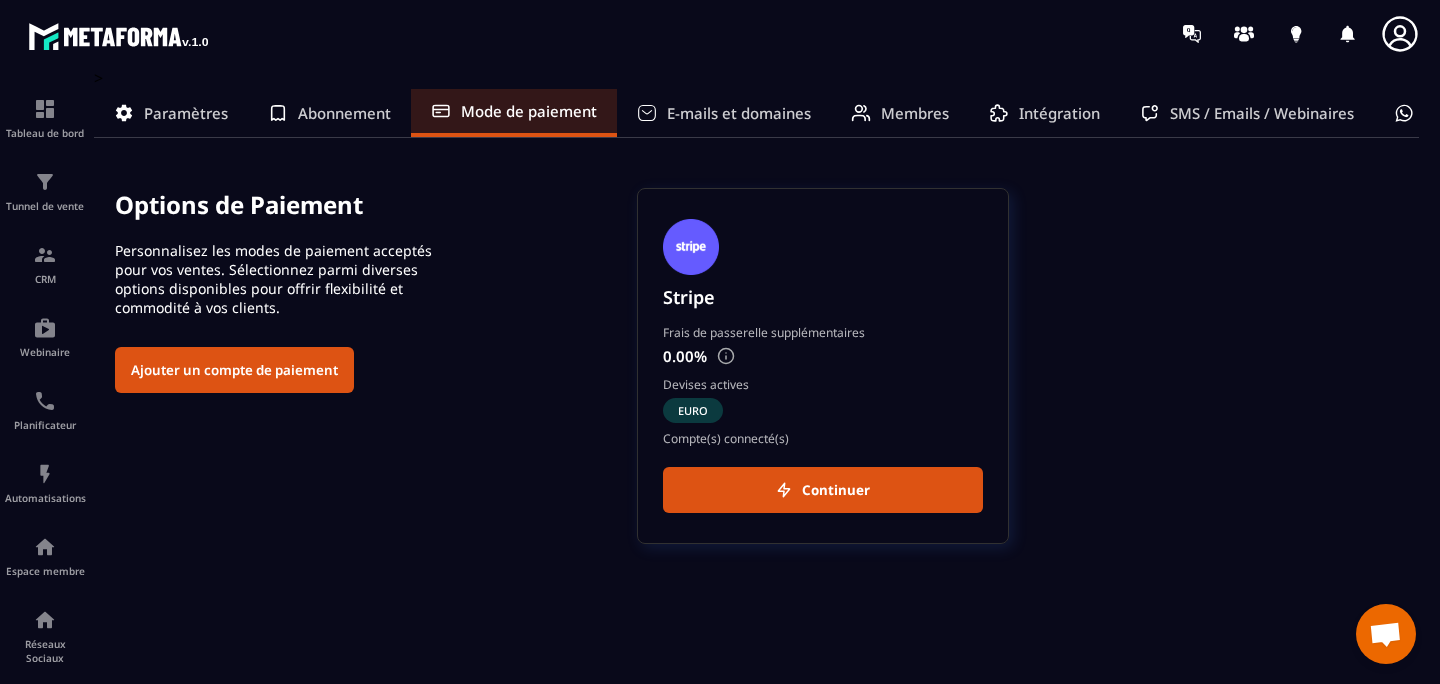 click on "E-mails et domaines" 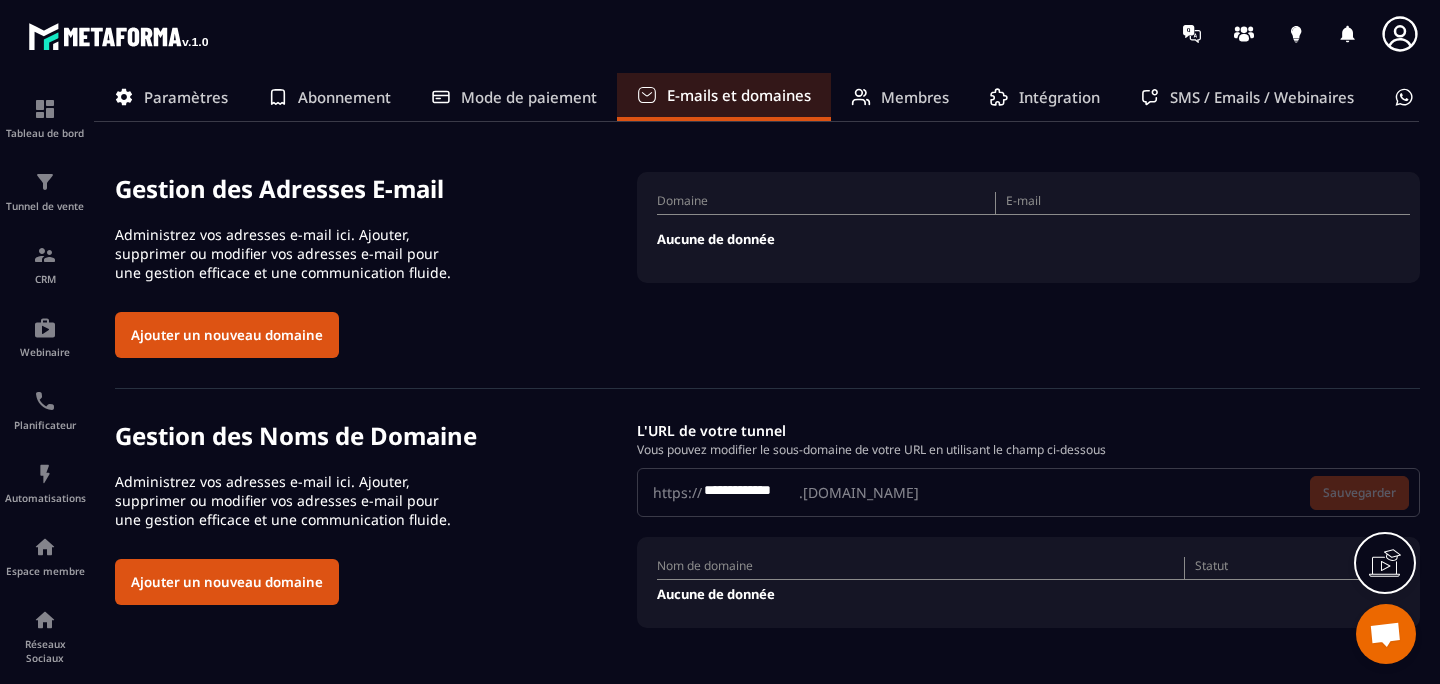 scroll, scrollTop: 0, scrollLeft: 0, axis: both 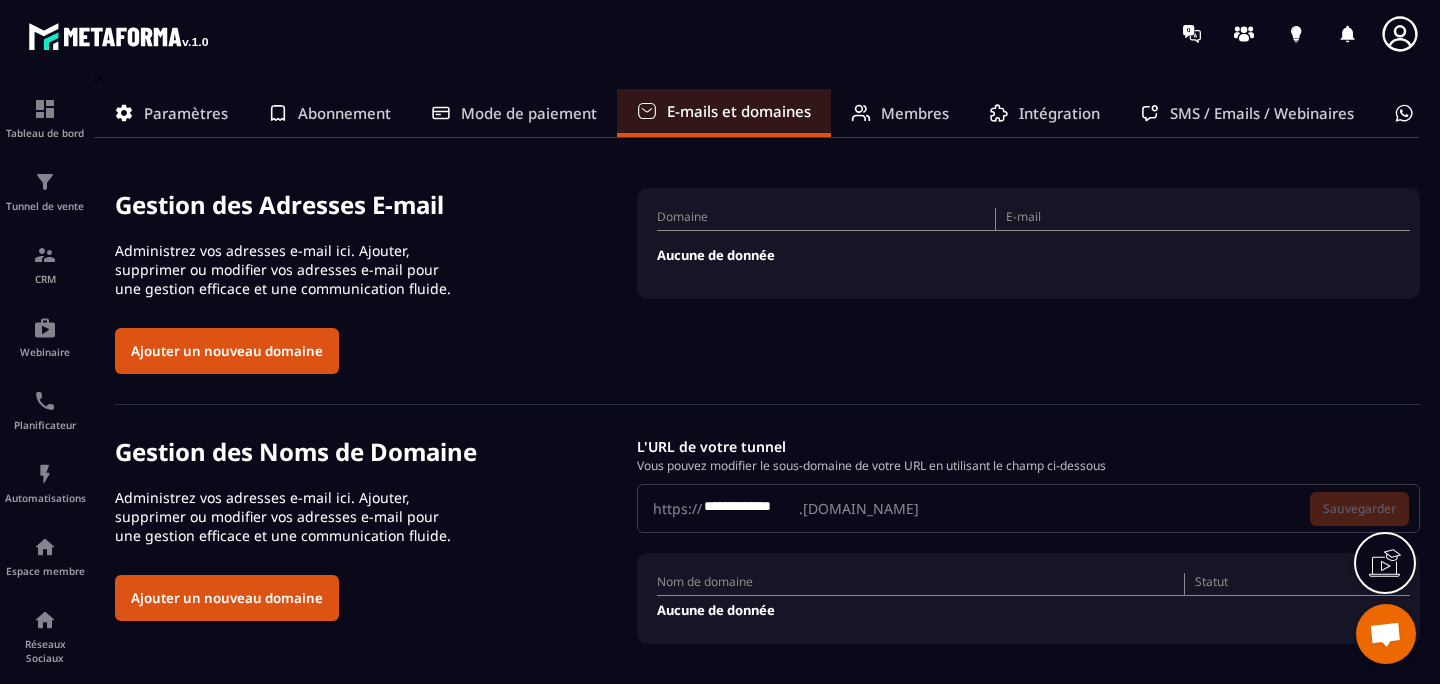 click on "Membres" 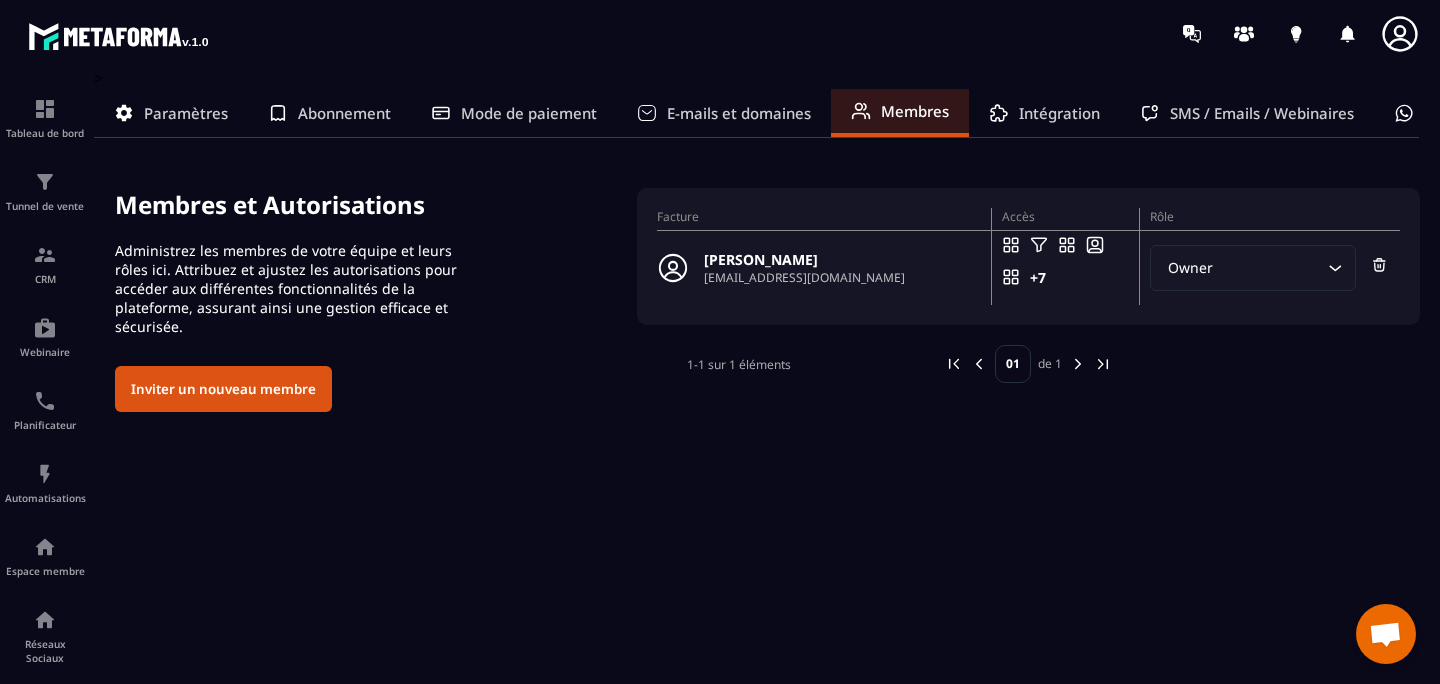 click on "Intégration" 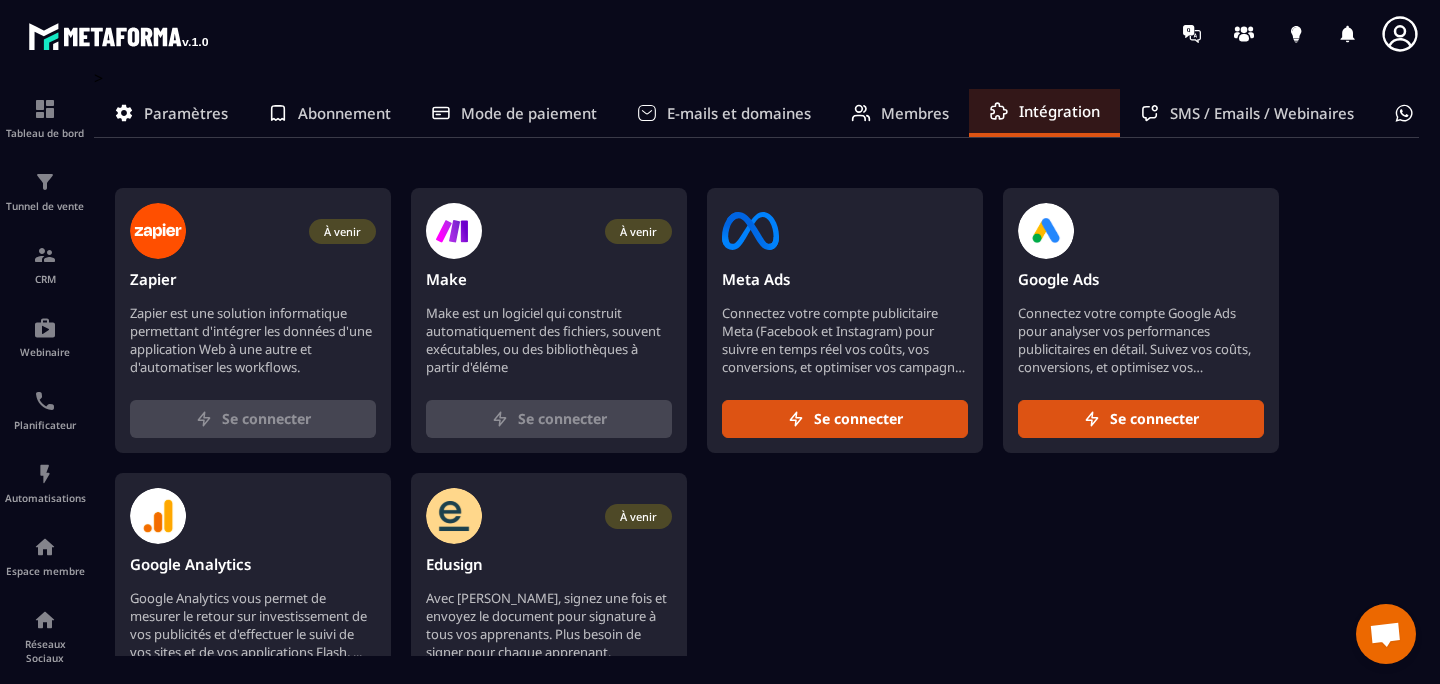 click on "SMS / Emails / Webinaires" 